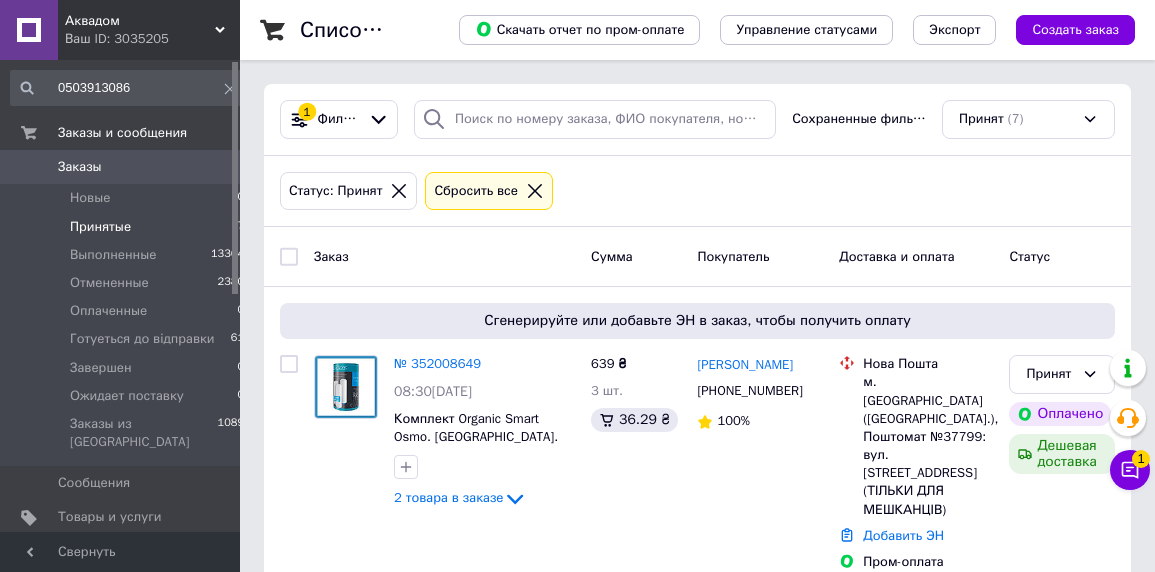 scroll, scrollTop: 0, scrollLeft: 0, axis: both 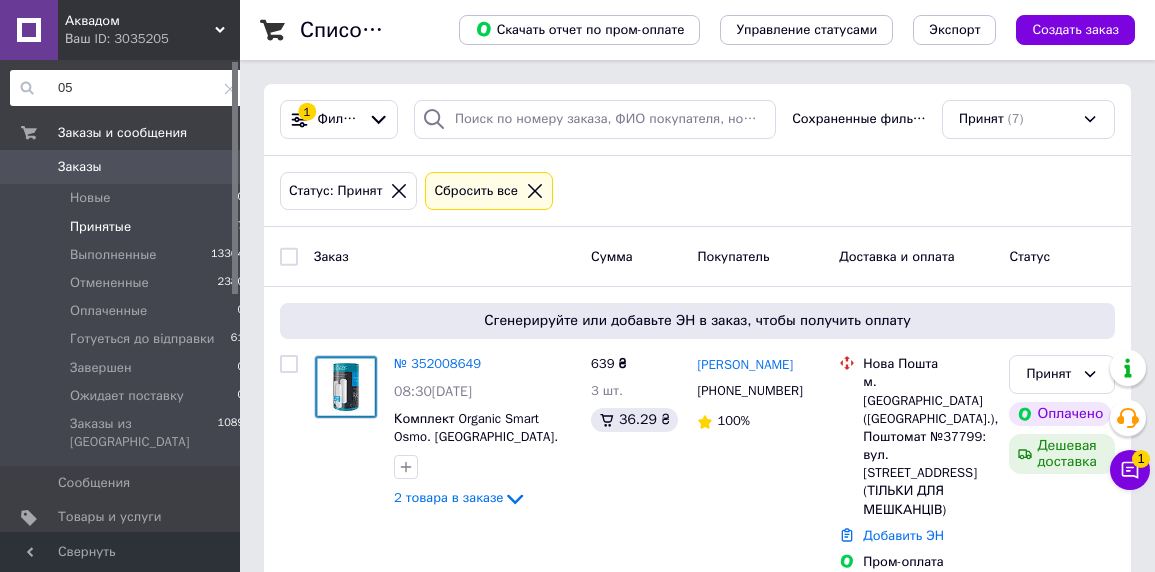 type on "0" 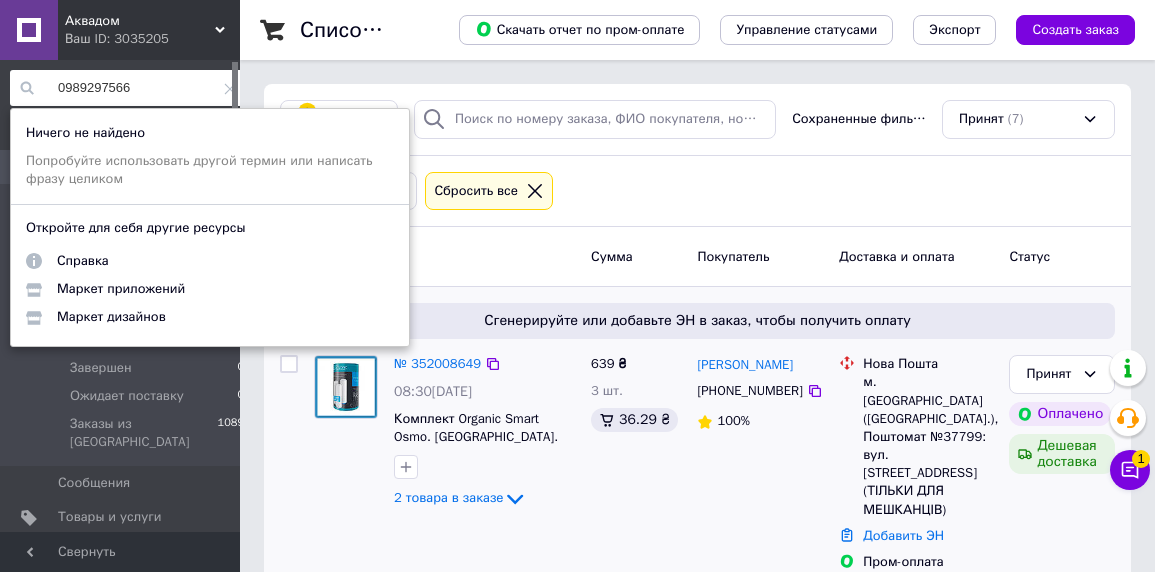 click at bounding box center [346, 433] 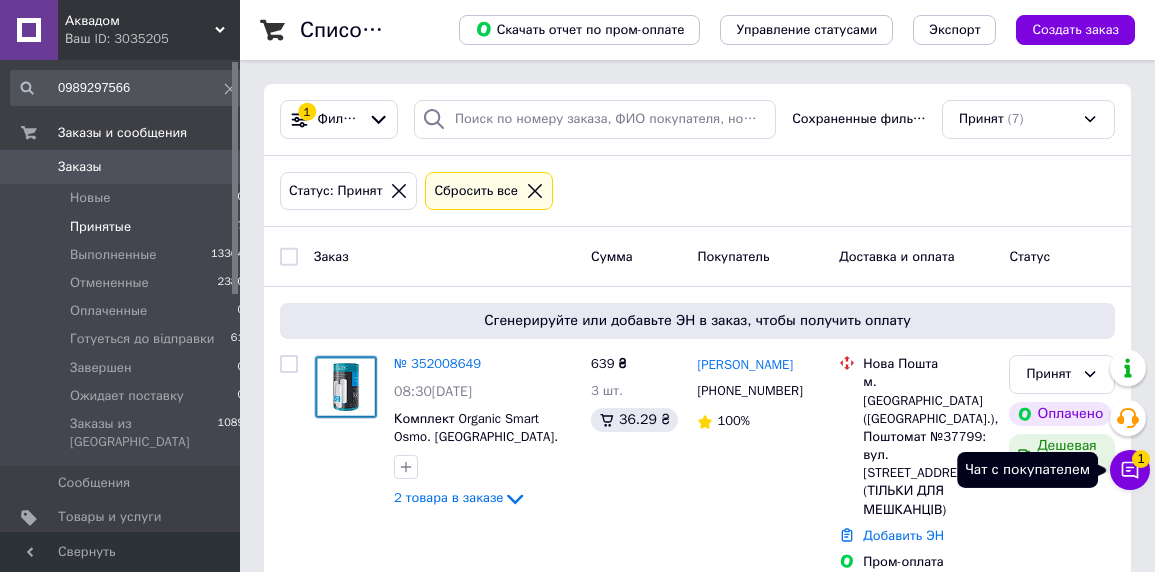 click 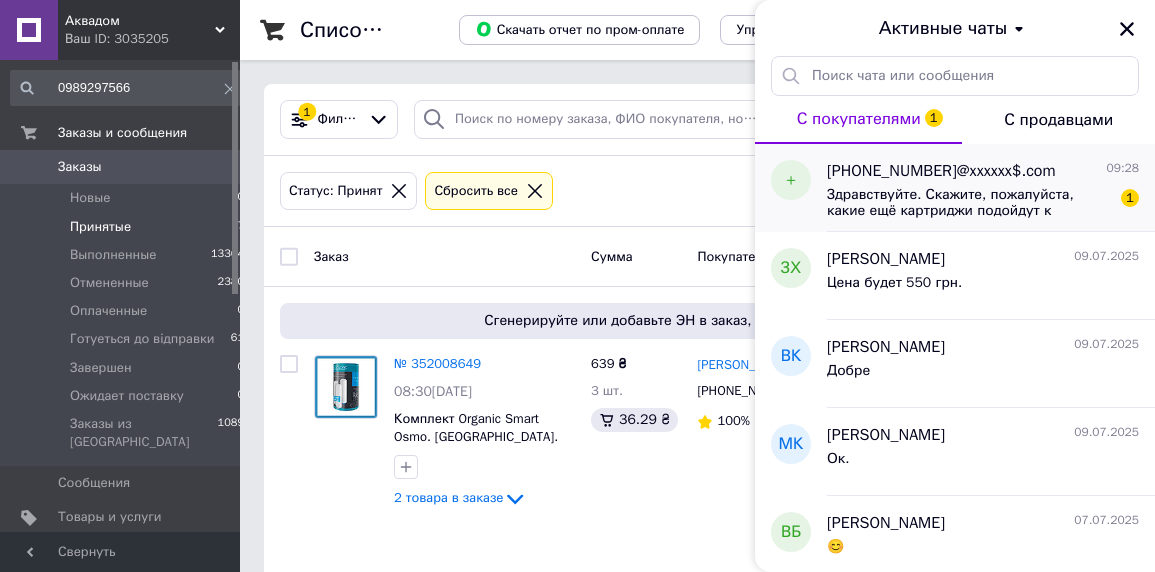 click on "[PHONE_NUMBER]@xxxxxx$.com" at bounding box center [941, 171] 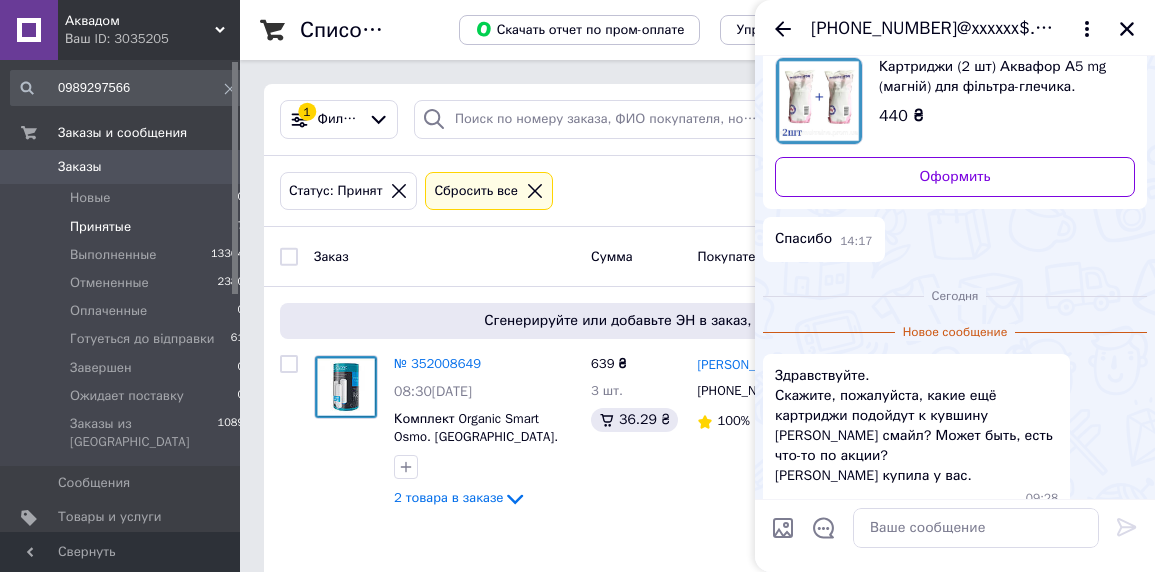 scroll, scrollTop: 0, scrollLeft: 0, axis: both 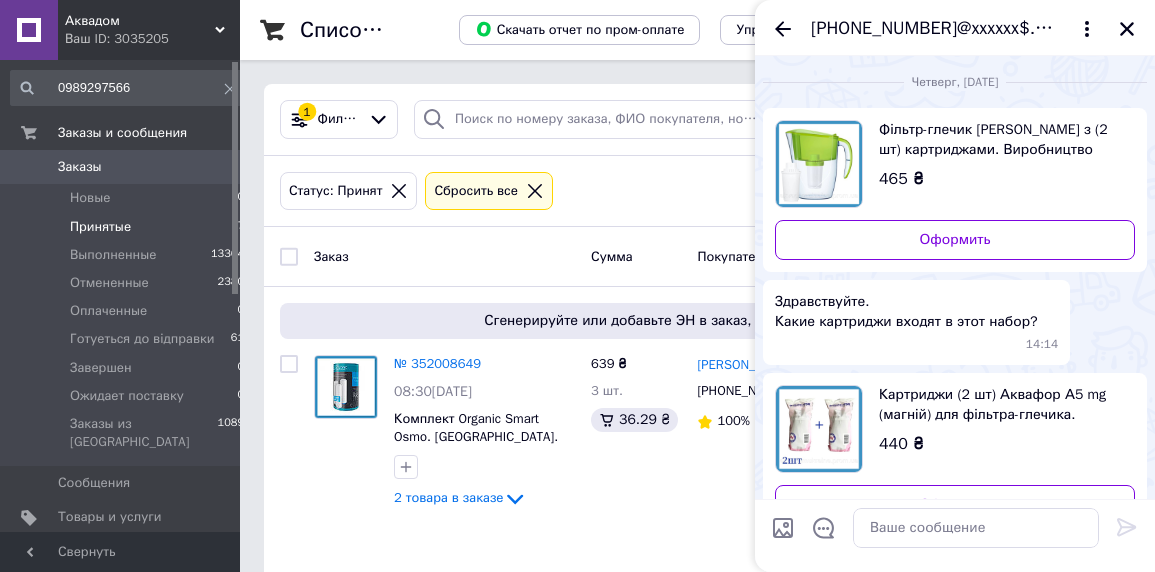 click on "[PHONE_NUMBER]@xxxxxx$.com" at bounding box center (935, 29) 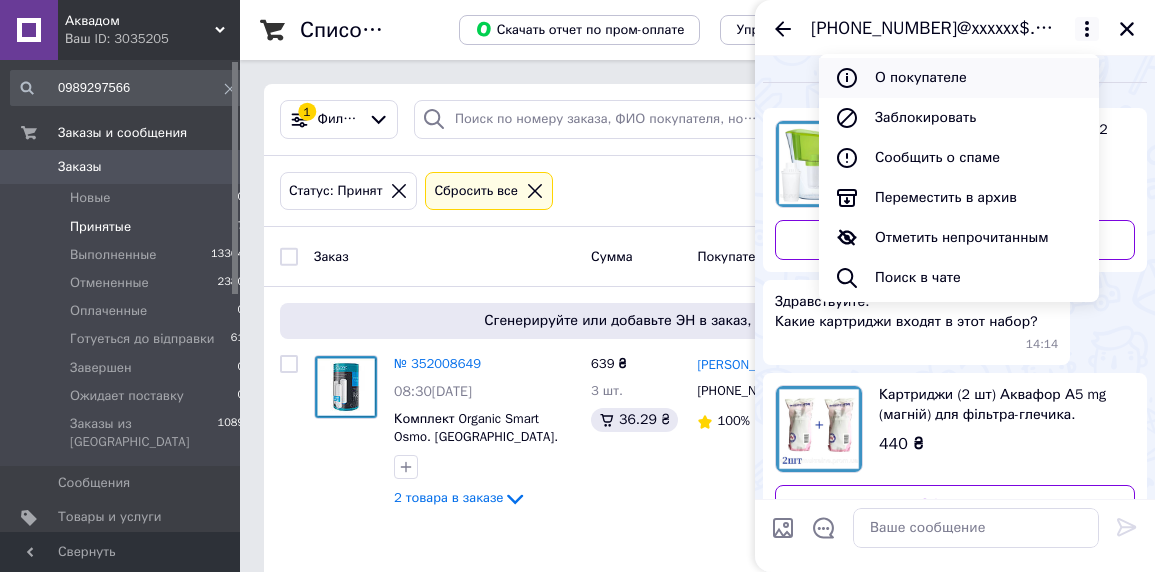 click on "О покупателе" at bounding box center (959, 78) 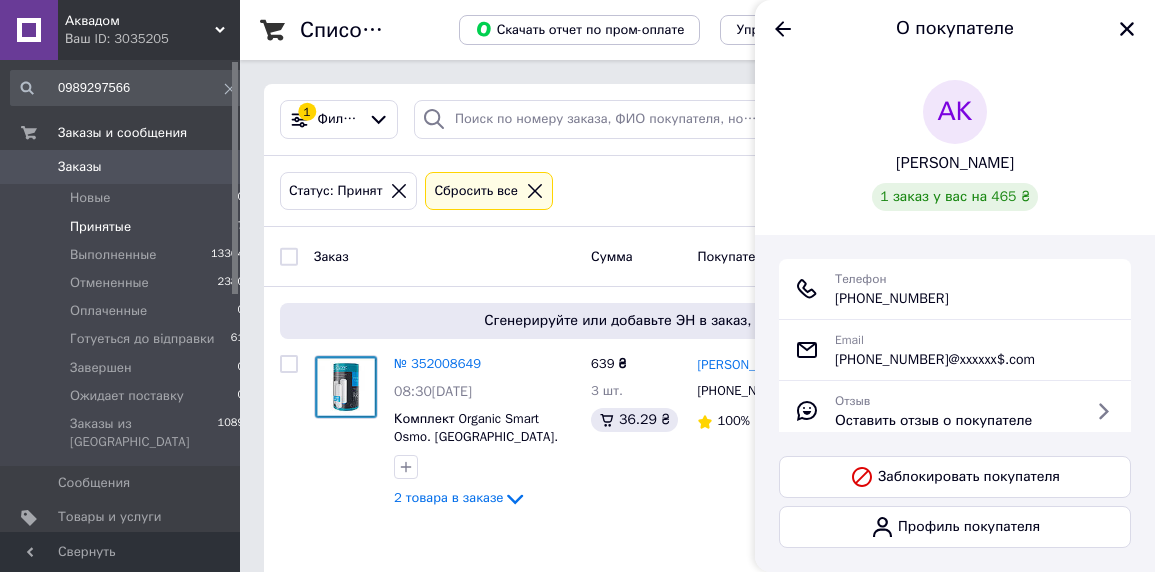 drag, startPoint x: 963, startPoint y: 300, endPoint x: 838, endPoint y: 303, distance: 125.035995 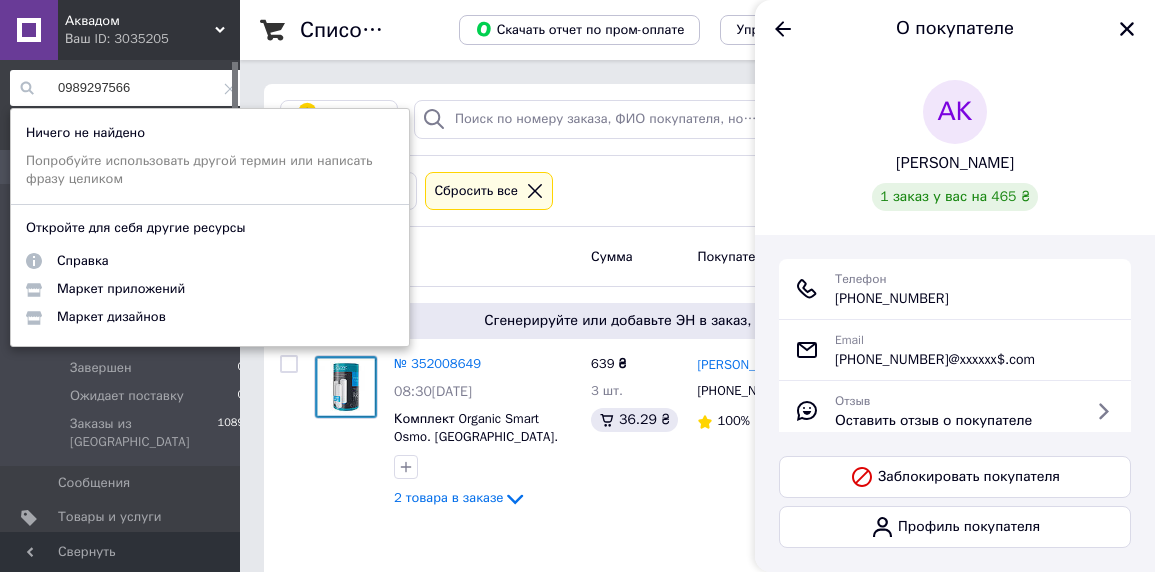 click on "0989297566" at bounding box center [128, 88] 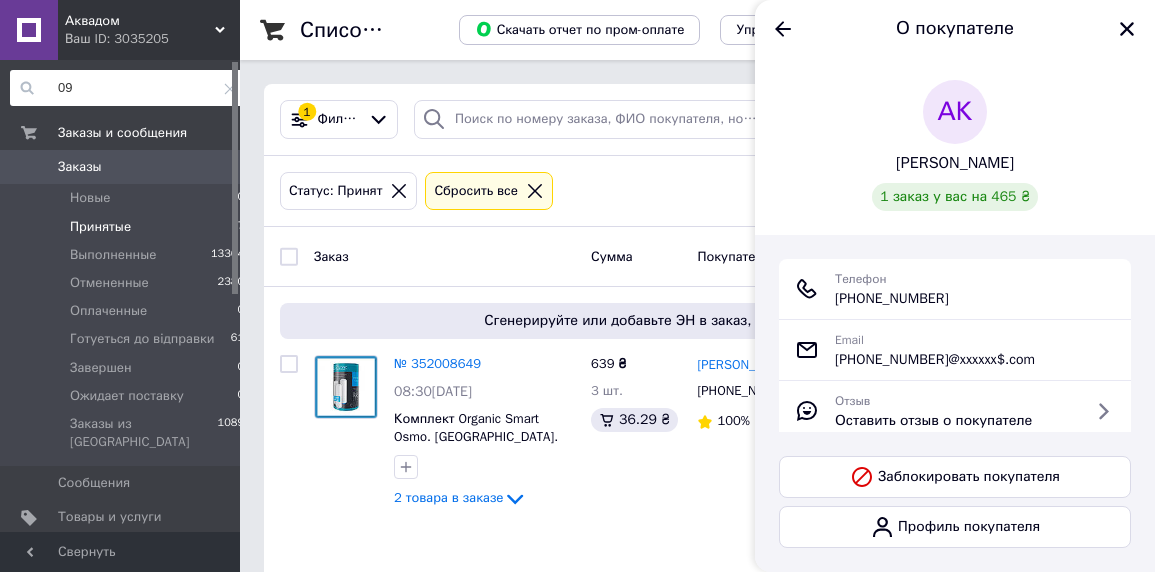 type on "0" 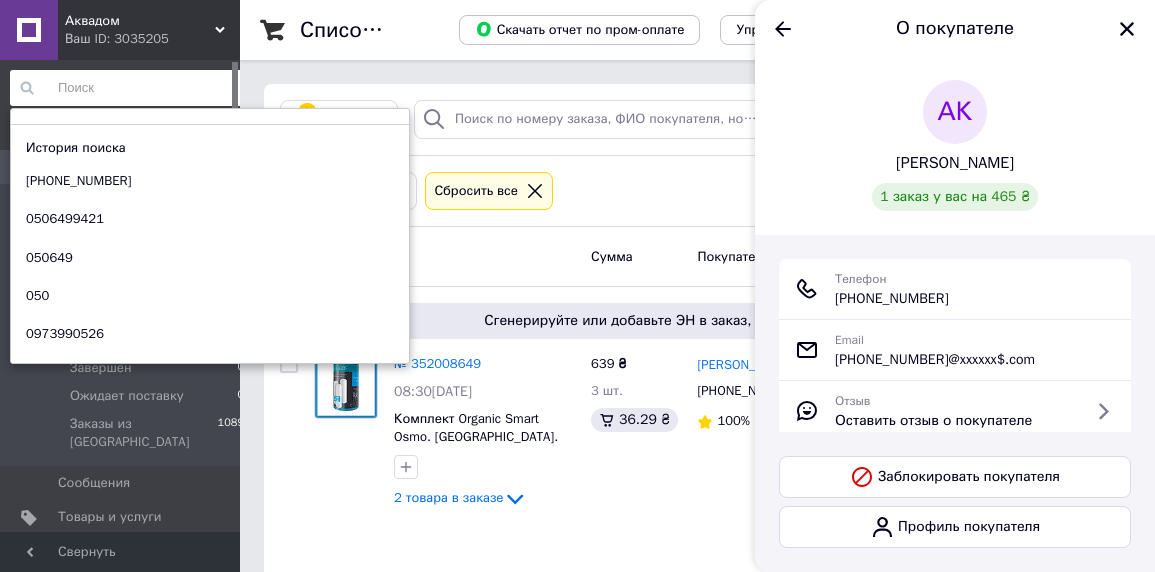 click at bounding box center [128, 88] 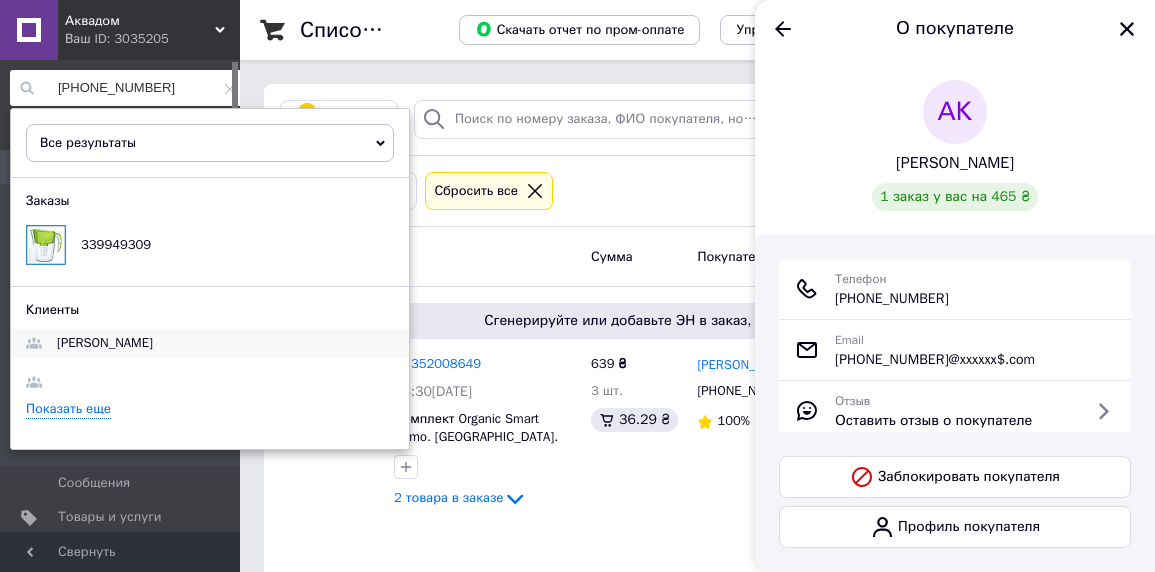 type on "+380 (98) 753-07-75" 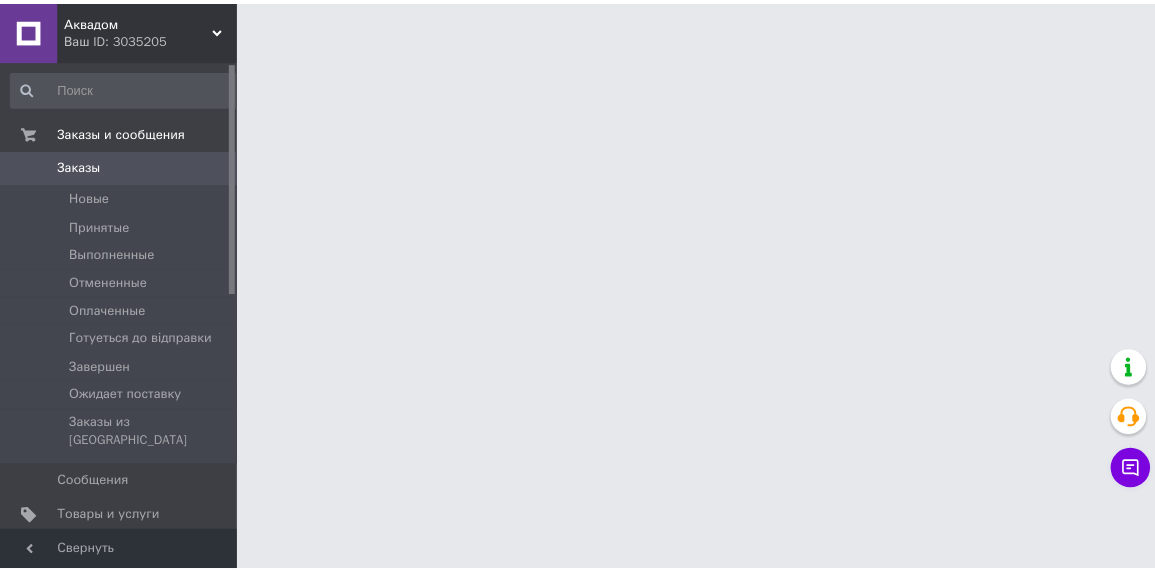 scroll, scrollTop: 0, scrollLeft: 0, axis: both 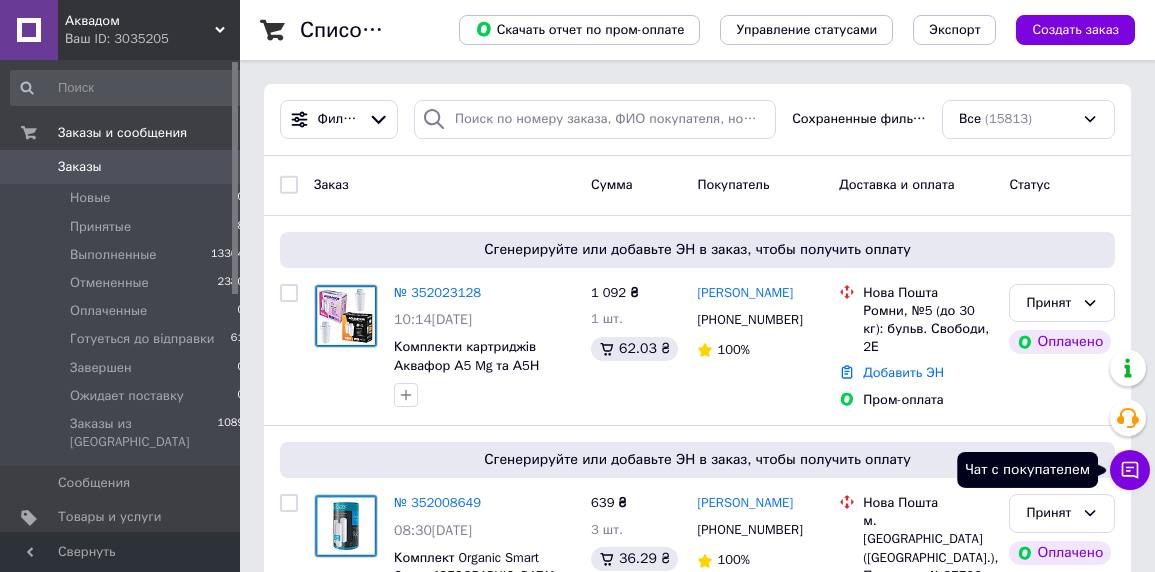 click 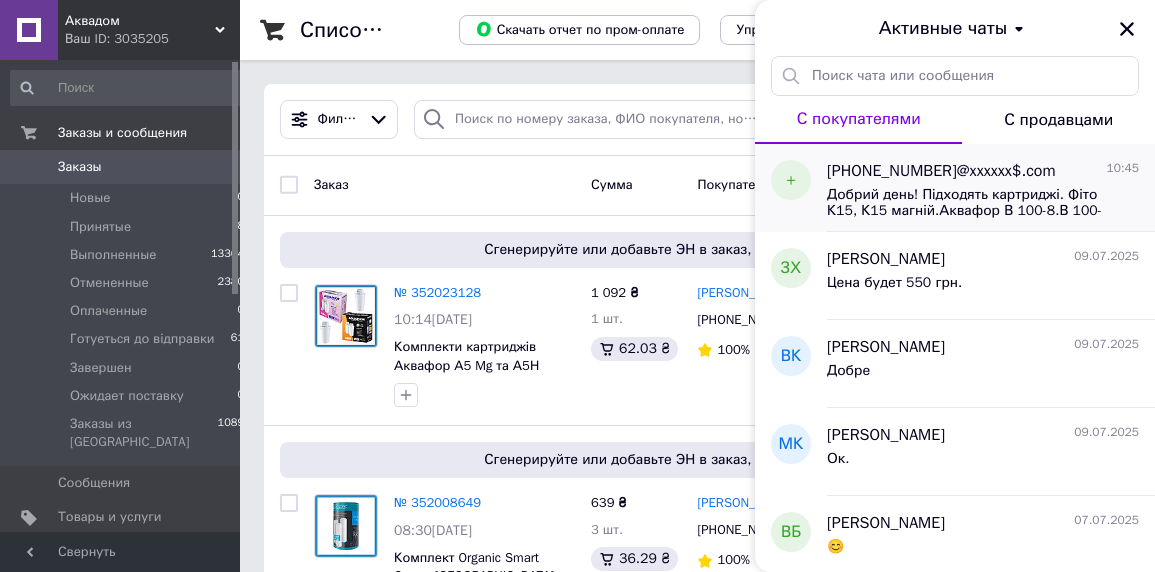 click on "Добрий день! Підходять картриджі. Фіто К15, К15 магній.Аквафор В 100-8.В 100-6. Аквафор D5/" at bounding box center [969, 203] 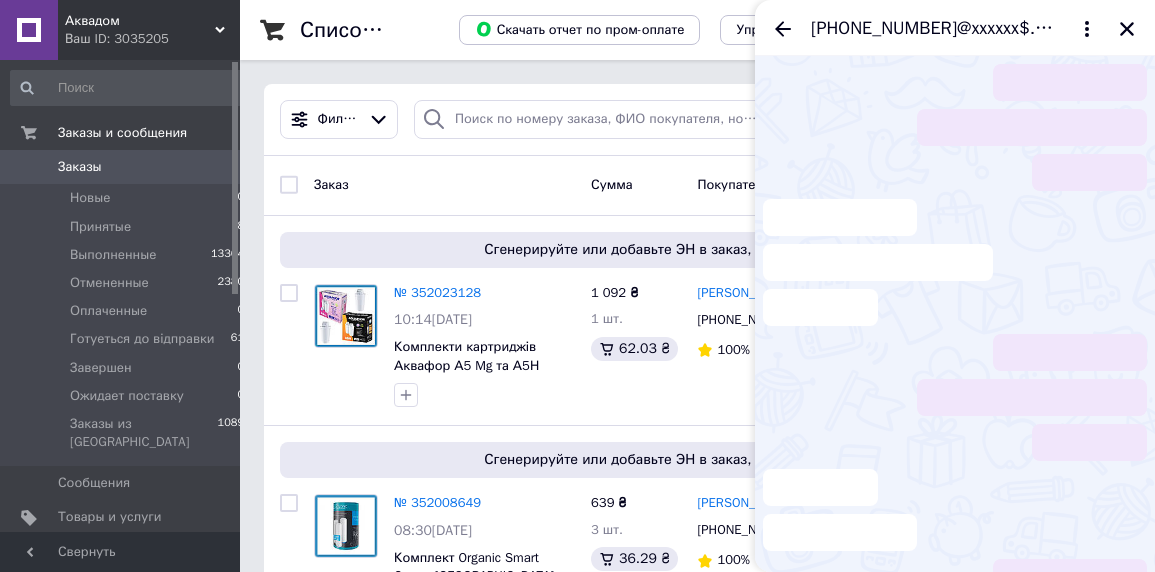 scroll, scrollTop: 437, scrollLeft: 0, axis: vertical 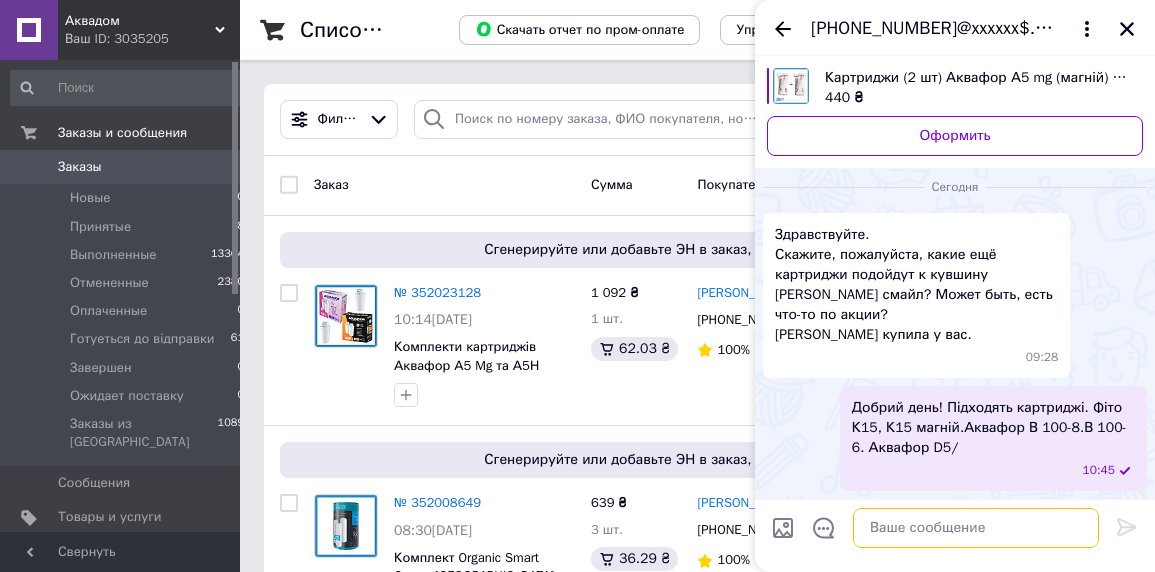 click at bounding box center (976, 528) 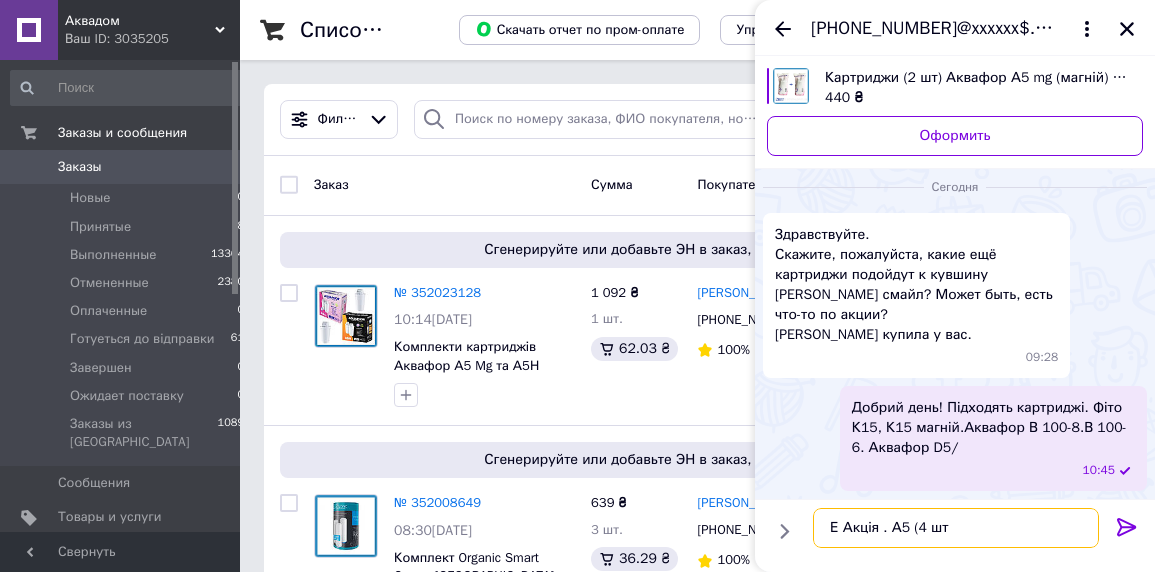 click on "Е Акція . А5 (4 шт" at bounding box center [956, 528] 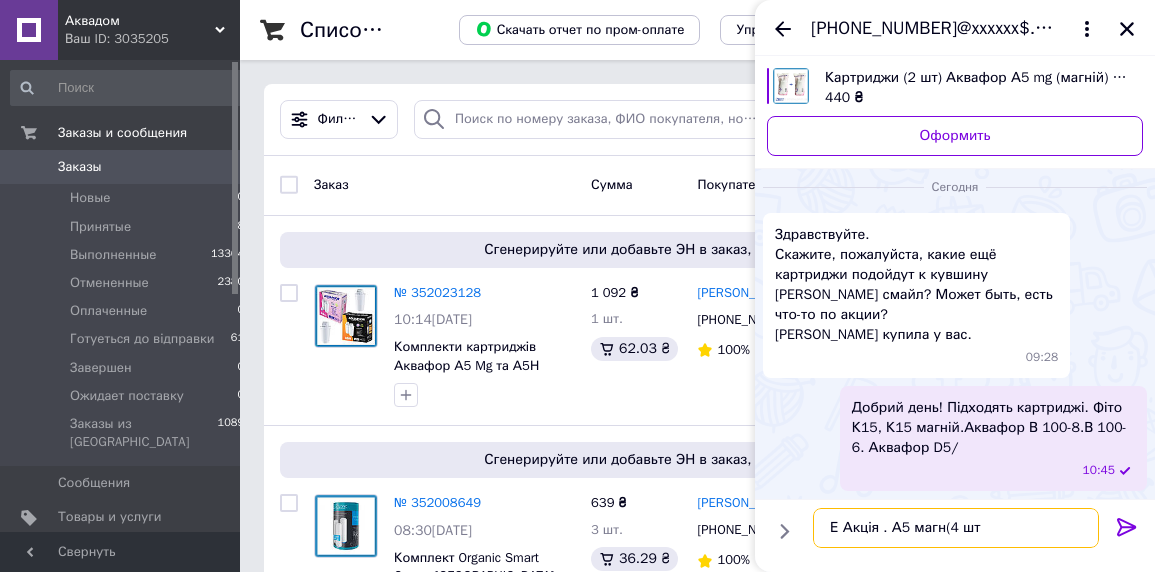 click on "Е Акція . А5 магн(4 шт" at bounding box center [956, 528] 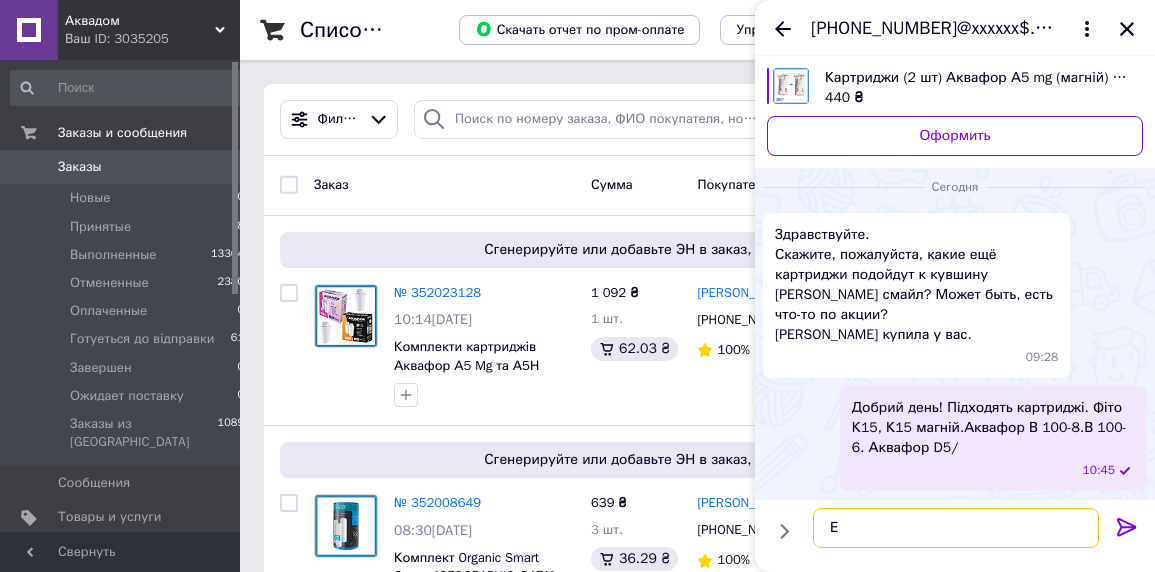 type on "Е" 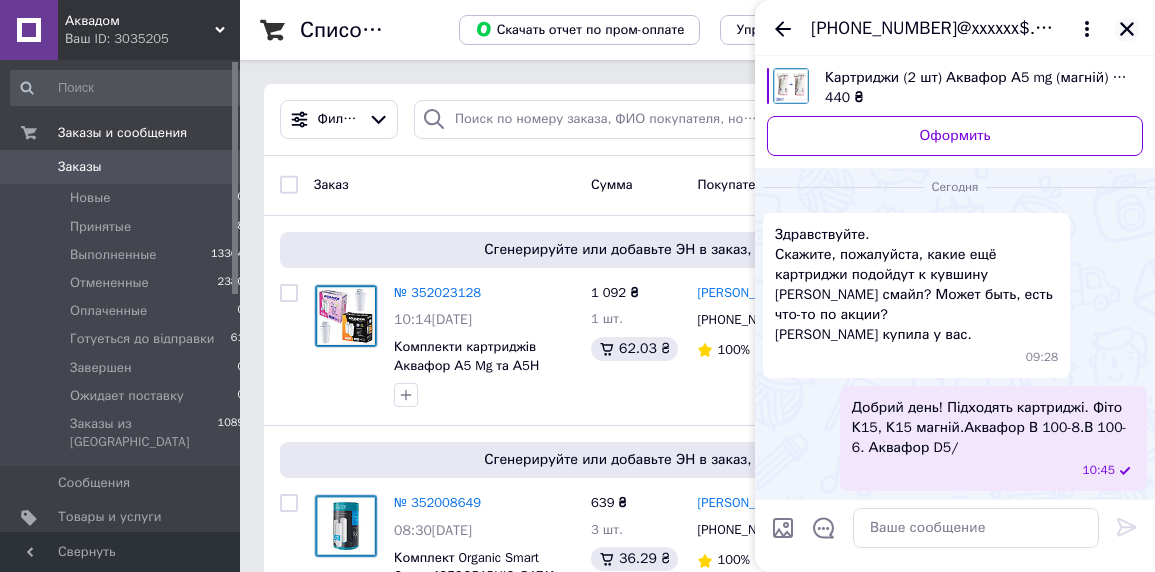 click 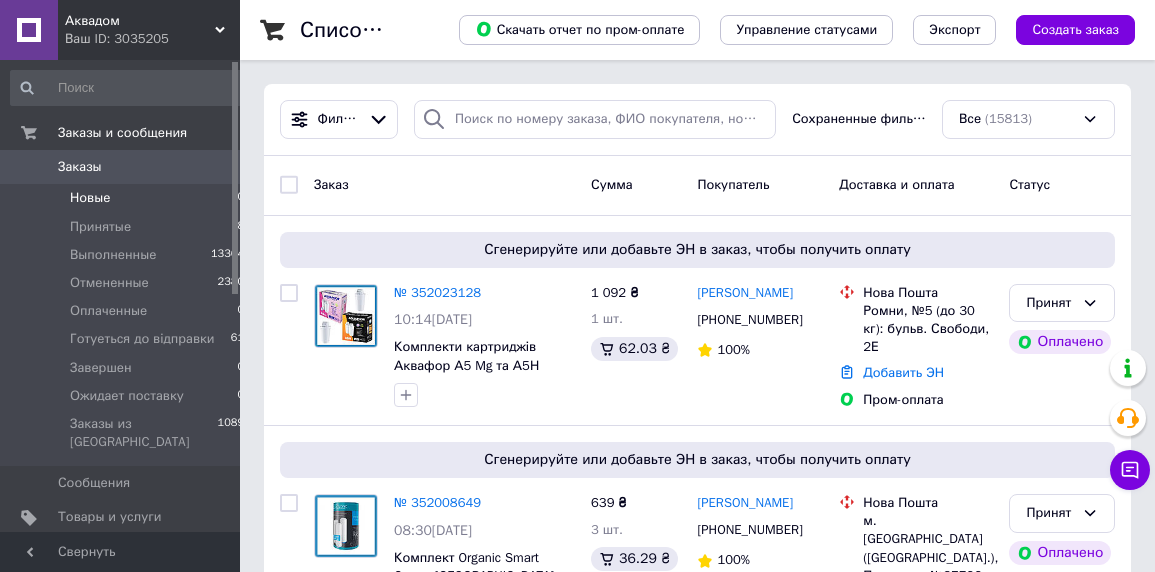 click on "Новые 0" at bounding box center [128, 198] 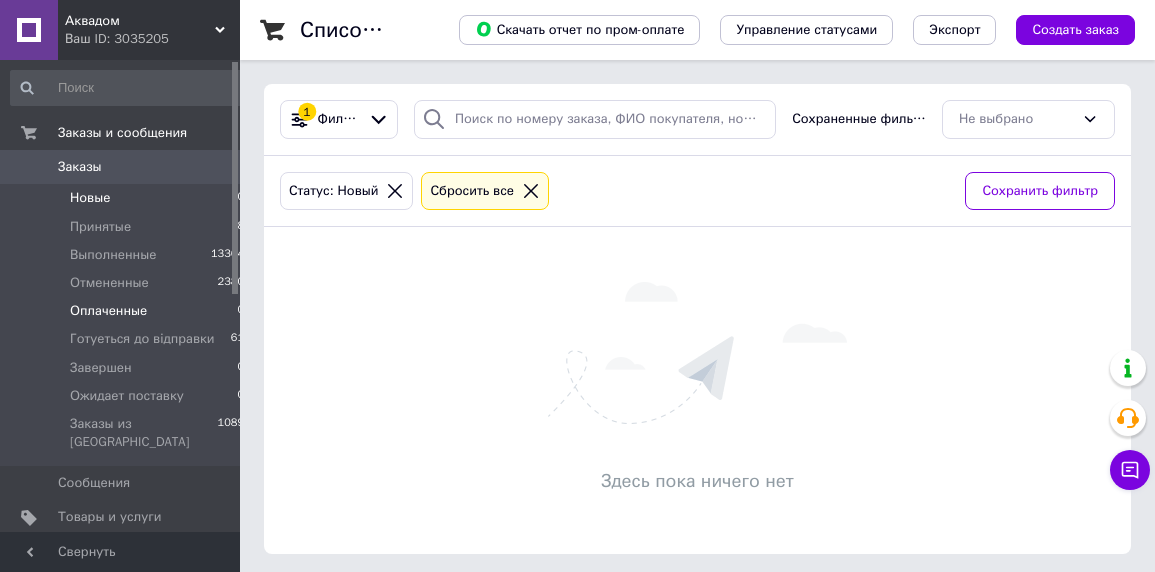click on "Оплаченные" at bounding box center (108, 311) 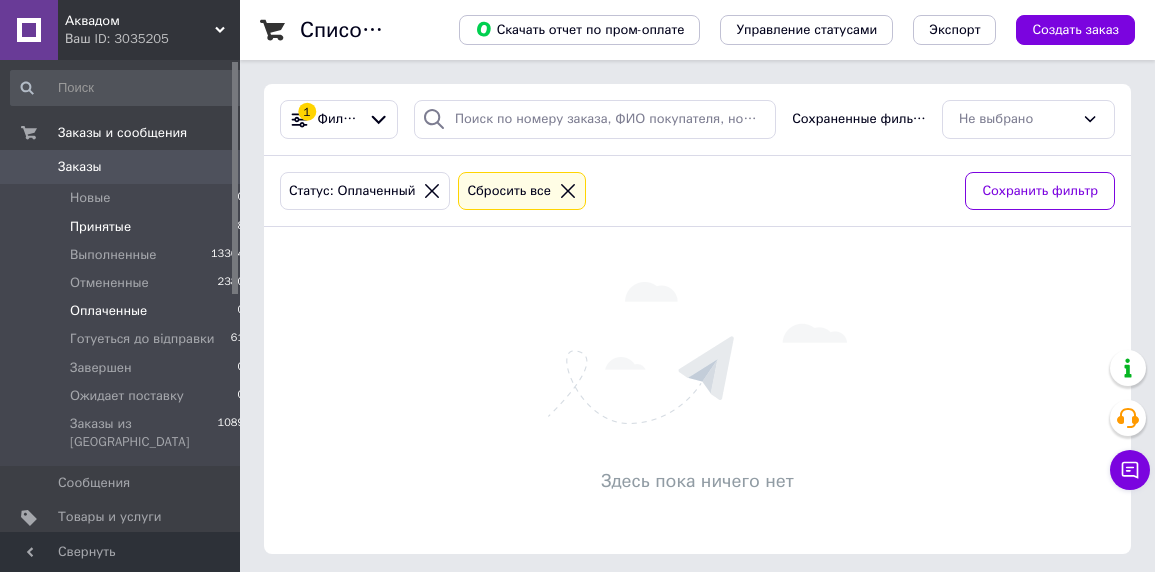 click on "Принятые" at bounding box center [100, 227] 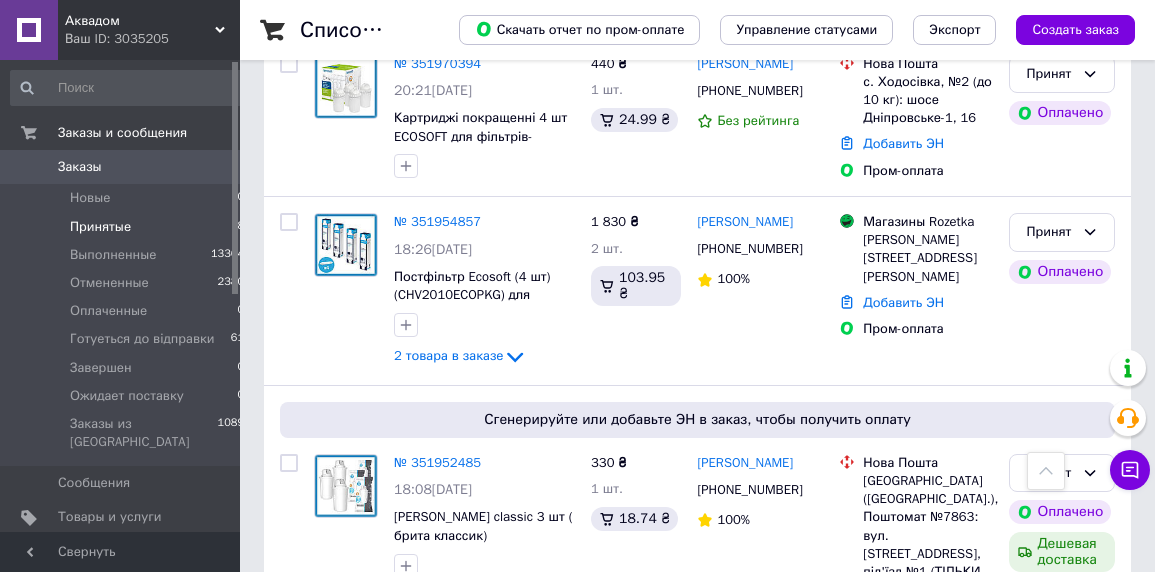 scroll, scrollTop: 1521, scrollLeft: 0, axis: vertical 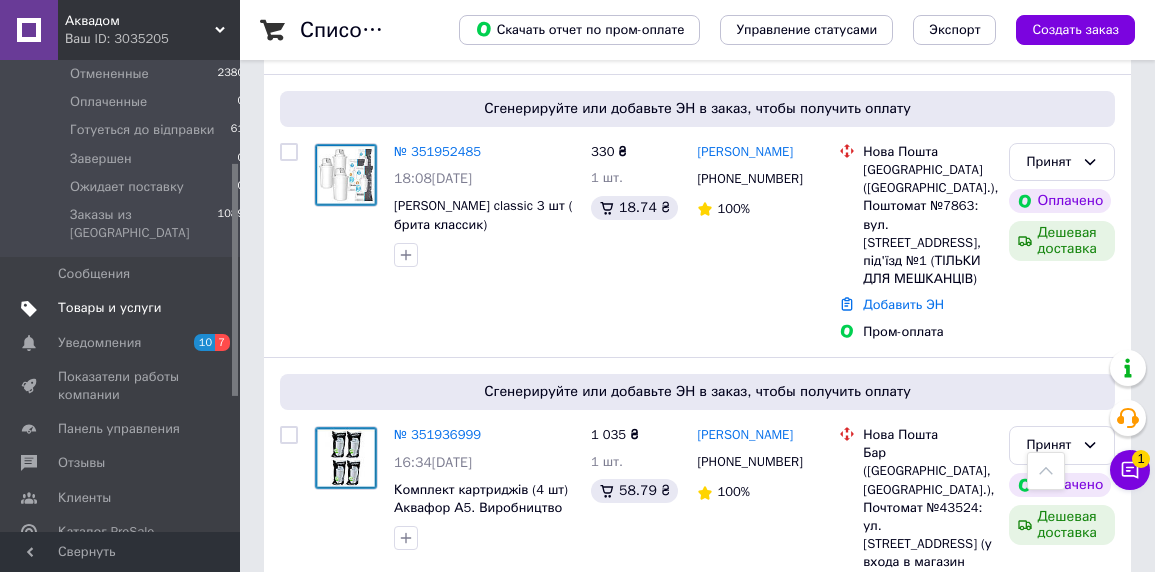 click on "Товары и услуги" at bounding box center [110, 308] 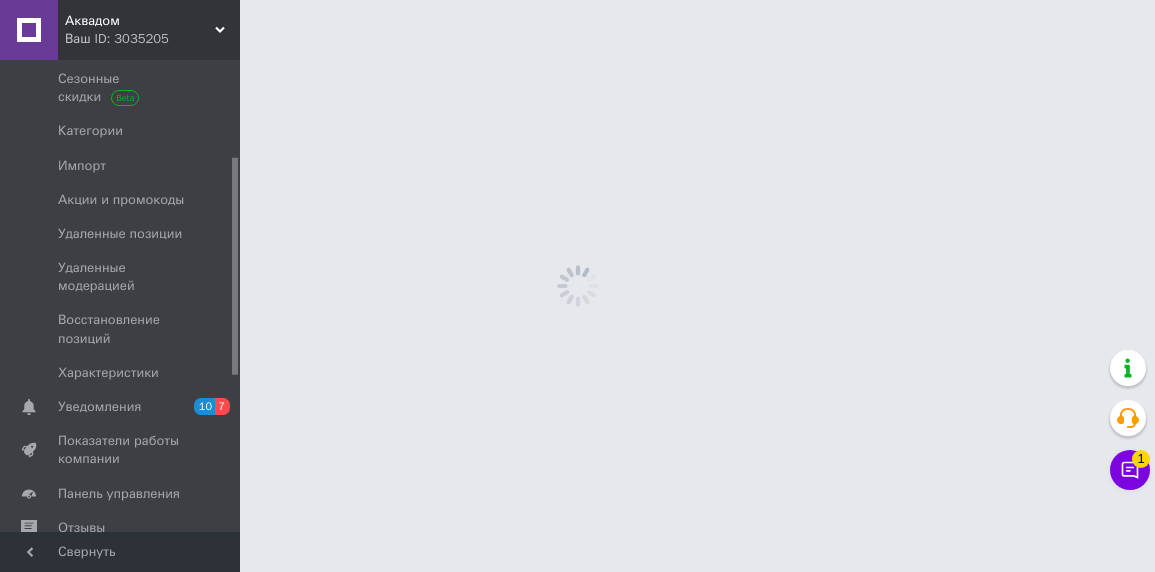 scroll, scrollTop: 0, scrollLeft: 0, axis: both 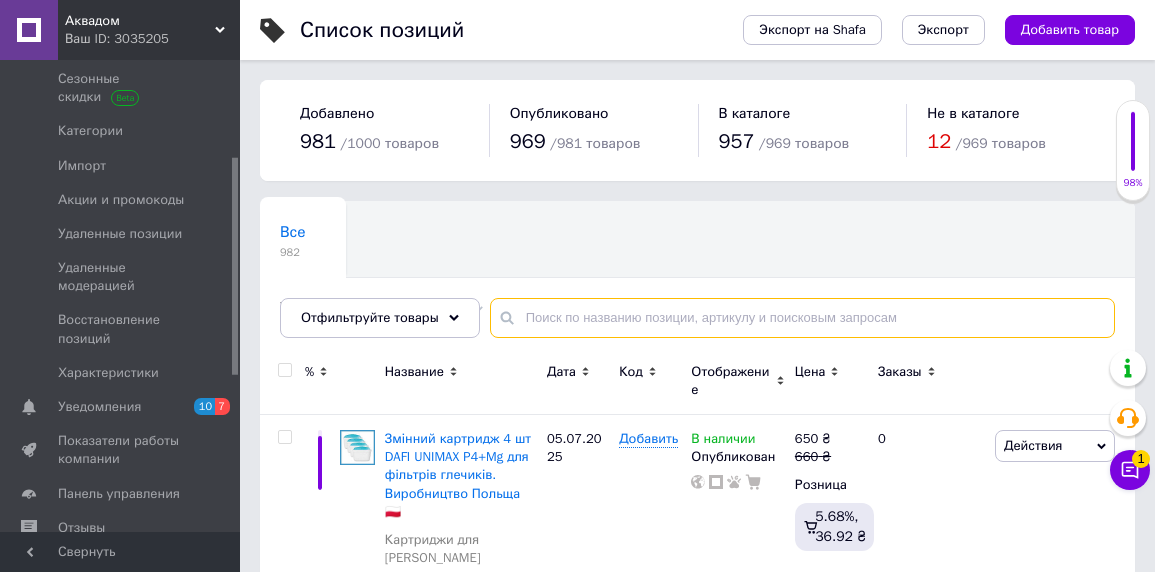click at bounding box center [802, 318] 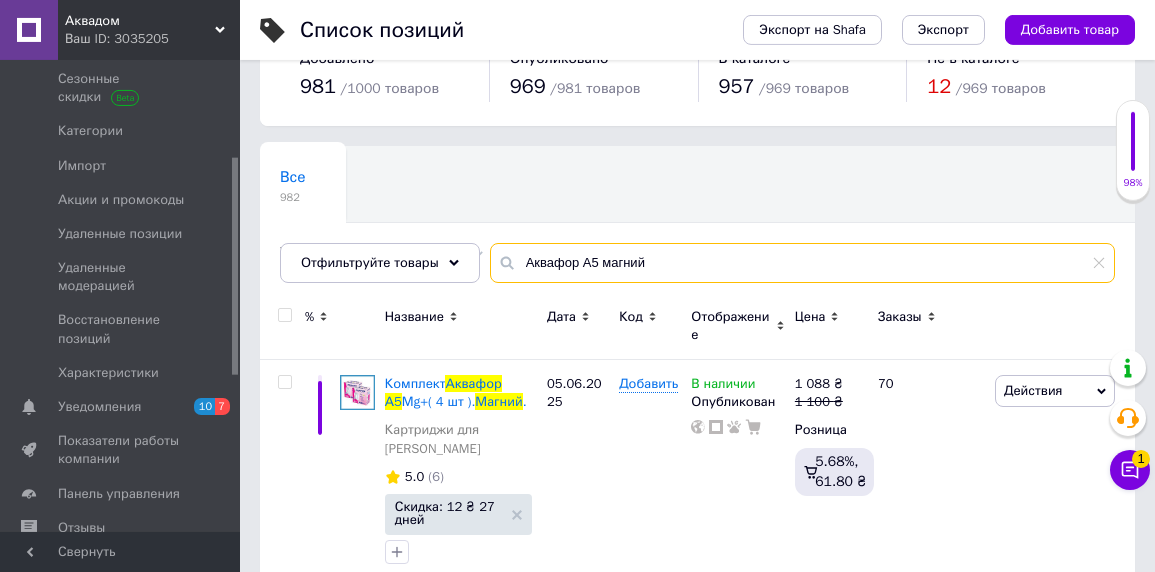 scroll, scrollTop: 220, scrollLeft: 0, axis: vertical 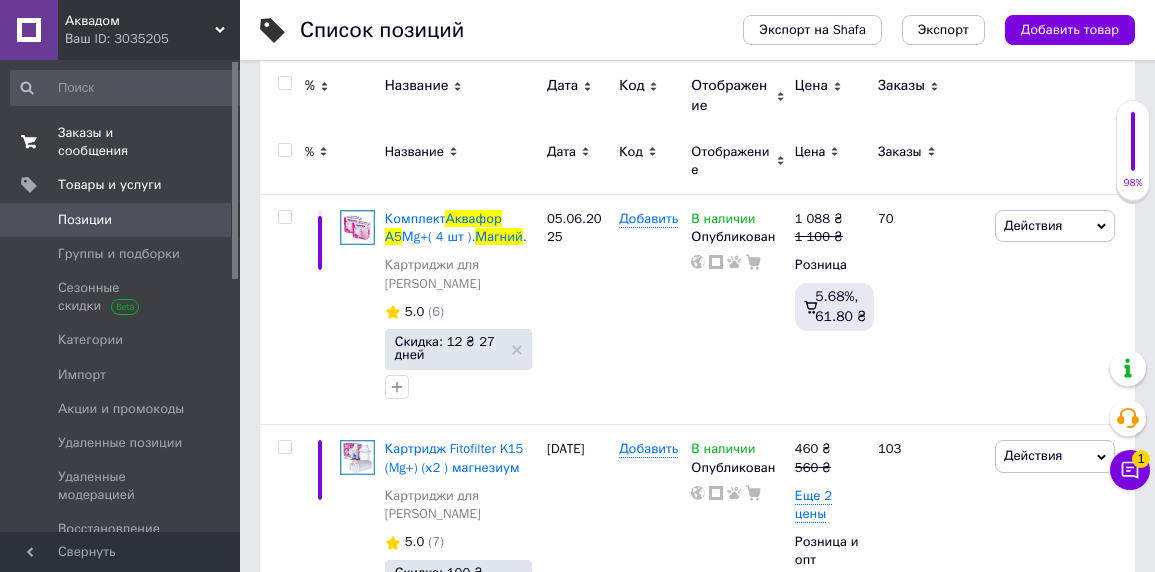 type on "Аквафор А5 магний" 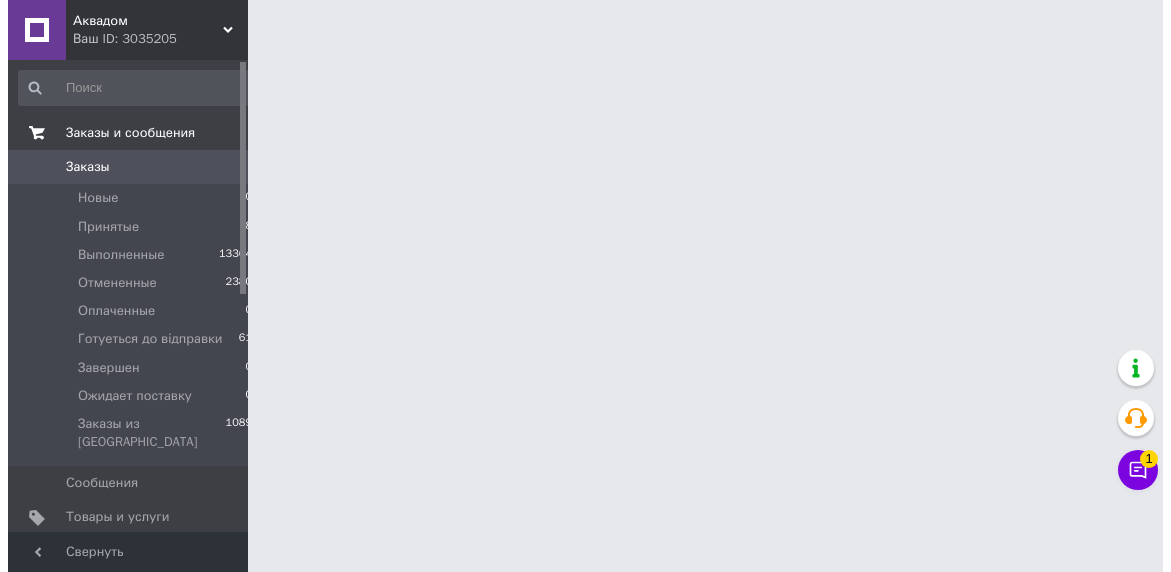 scroll, scrollTop: 0, scrollLeft: 0, axis: both 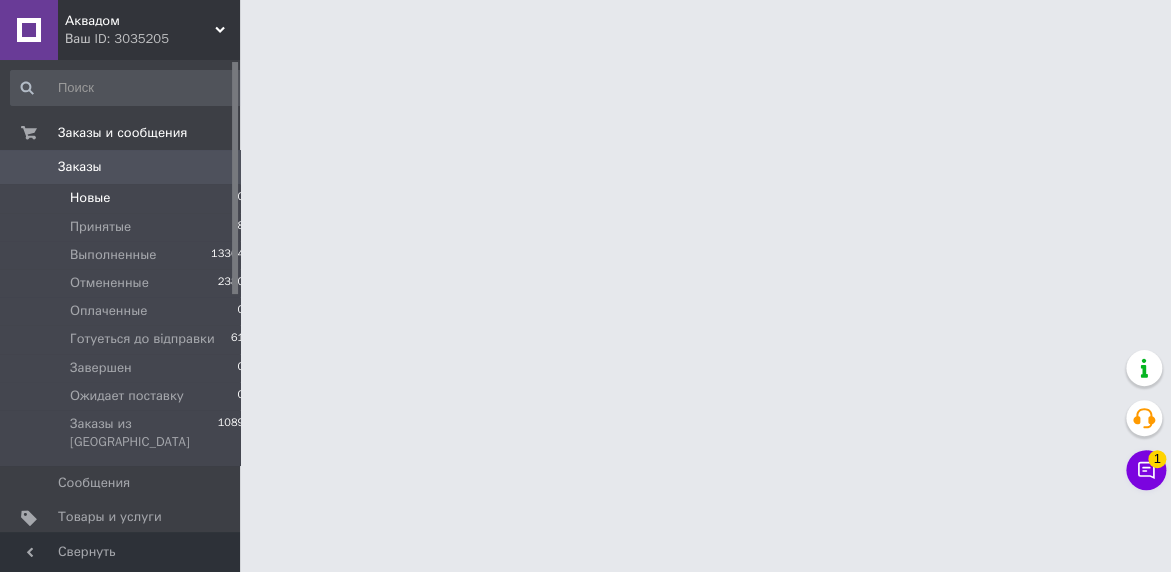 click on "Новые 0" at bounding box center [128, 198] 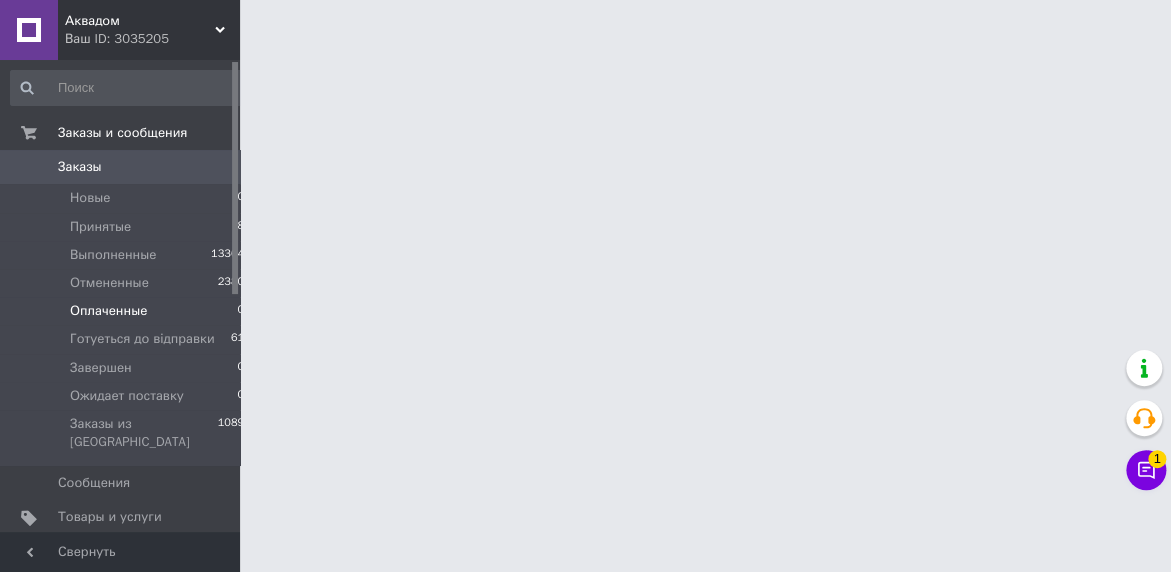 click on "Оплаченные 0" at bounding box center [128, 311] 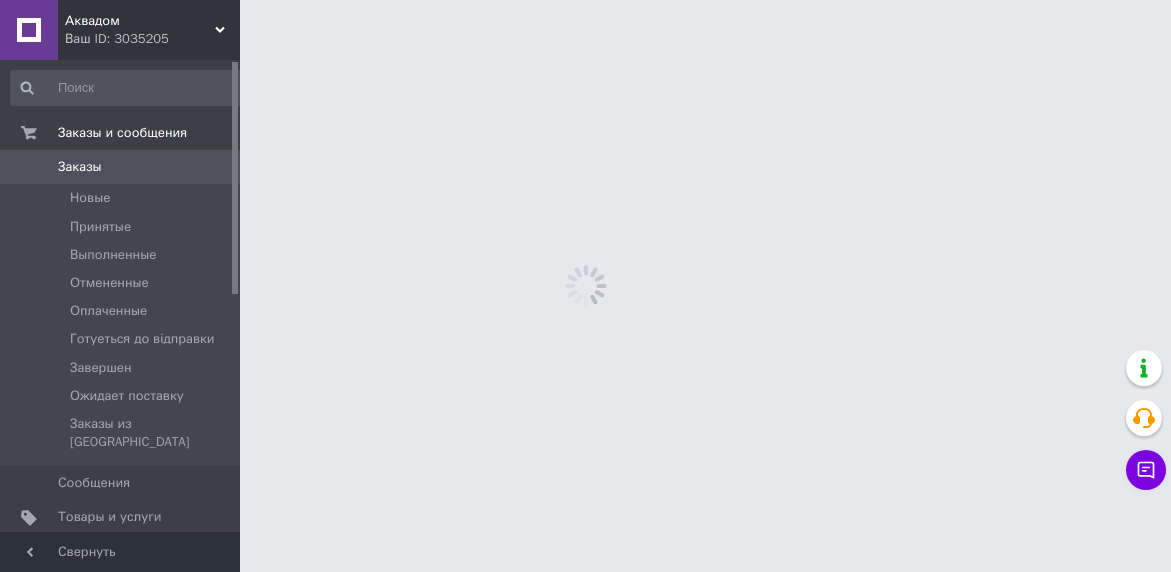 scroll, scrollTop: 0, scrollLeft: 0, axis: both 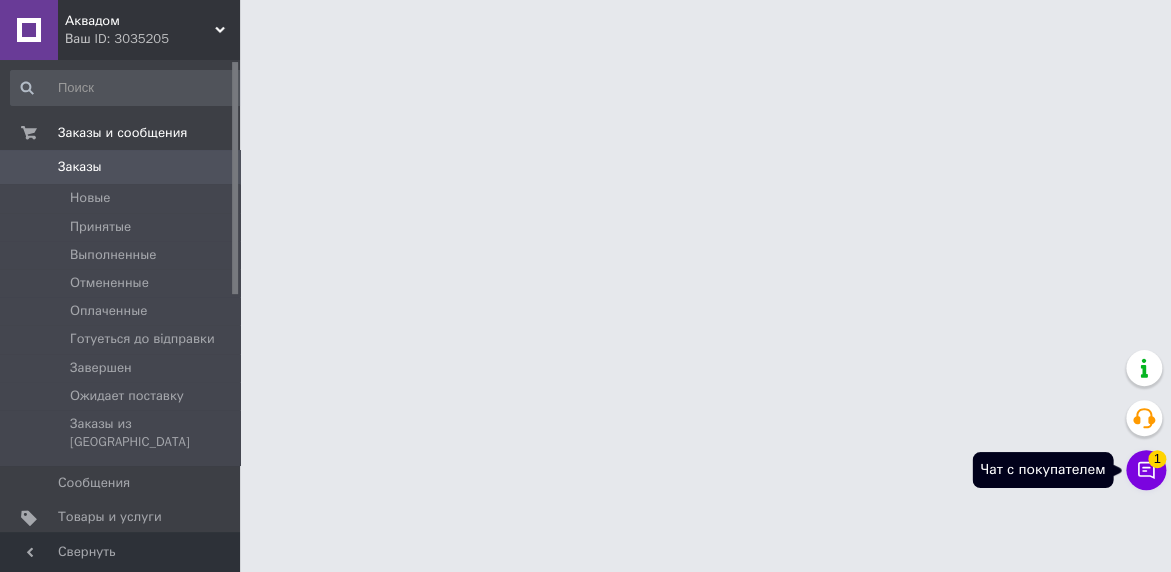 click 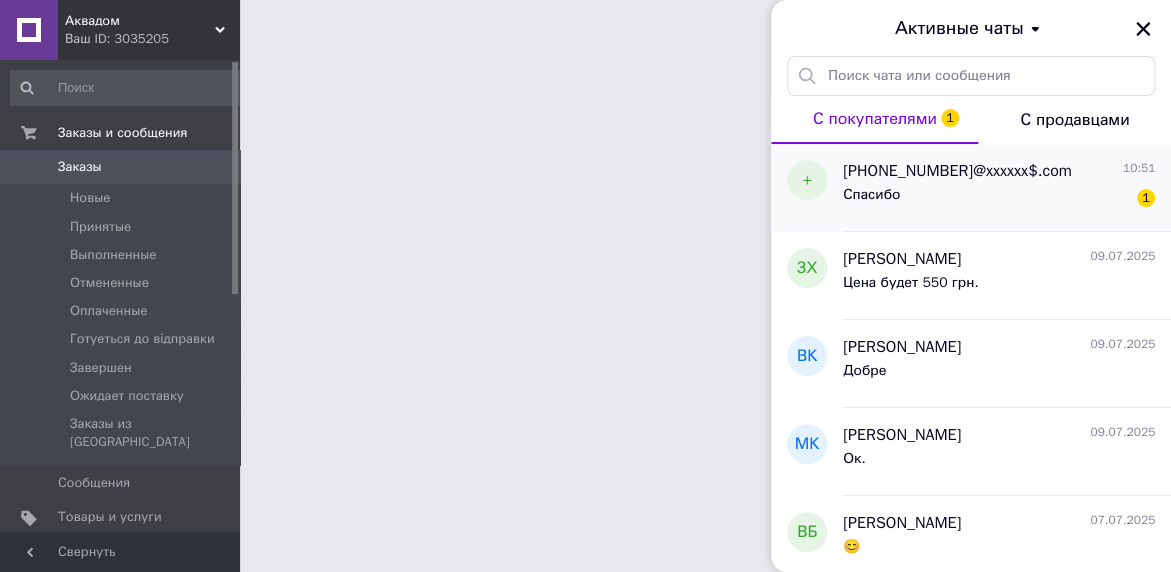click on "[PHONE_NUMBER]@xxxxxx$.com" at bounding box center [957, 171] 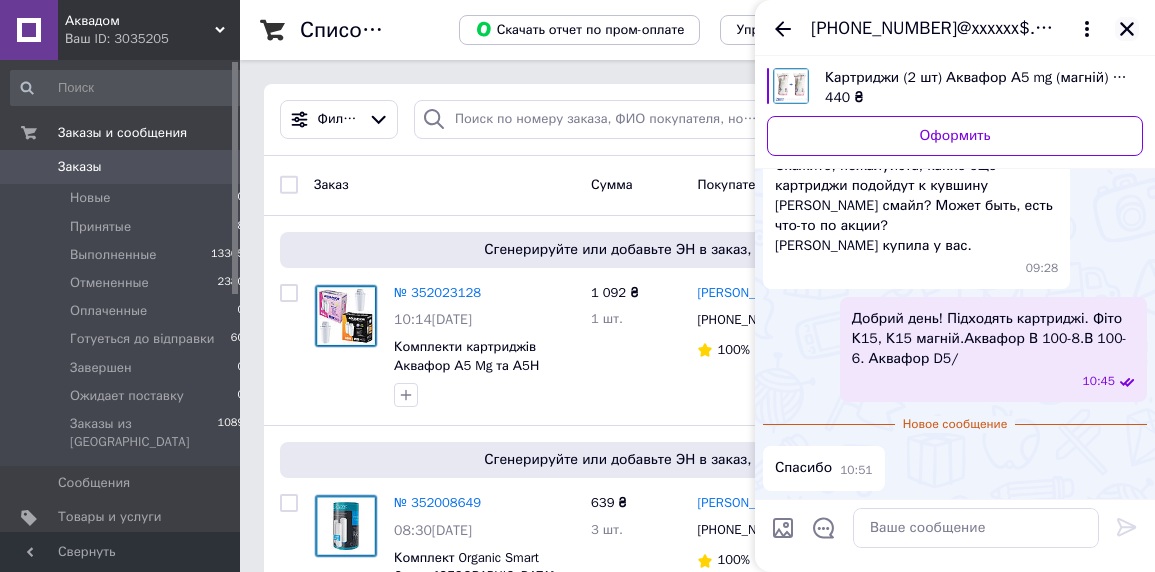 scroll, scrollTop: 424, scrollLeft: 0, axis: vertical 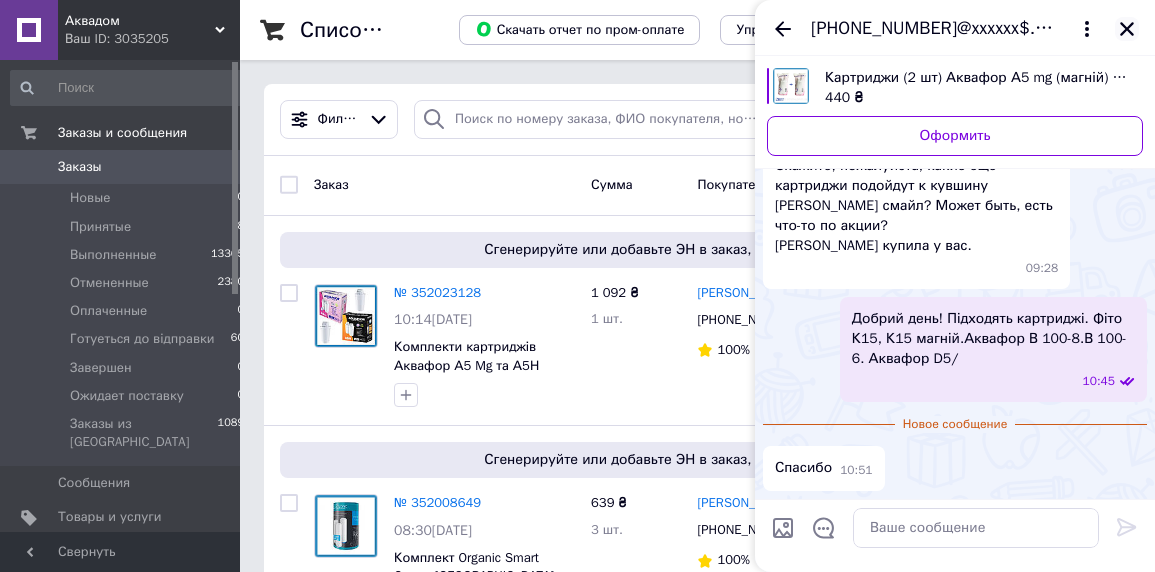 click 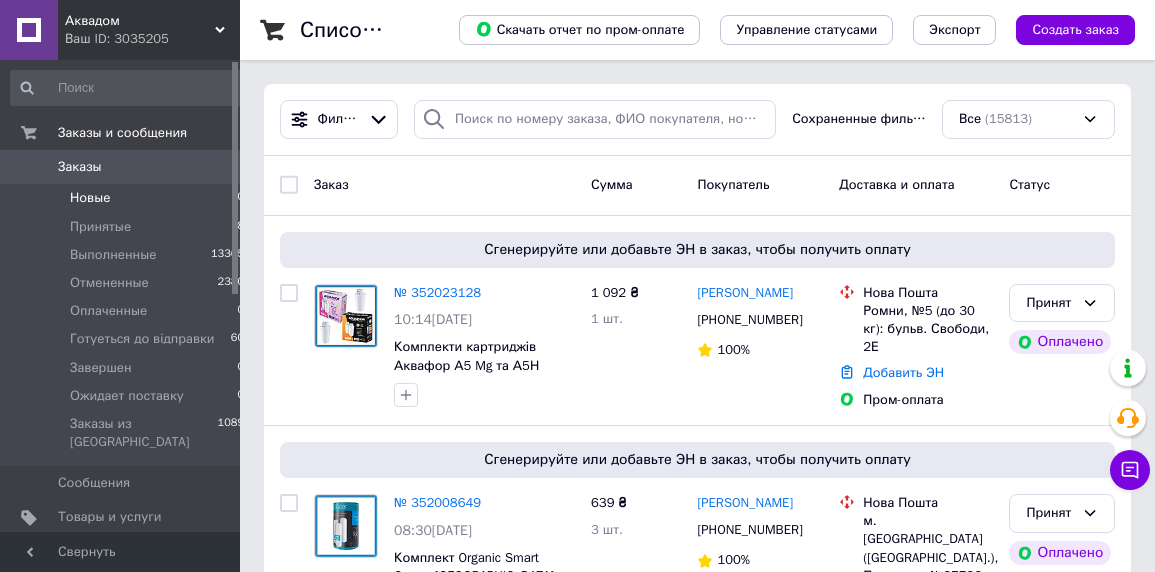 click on "Новые" at bounding box center (90, 198) 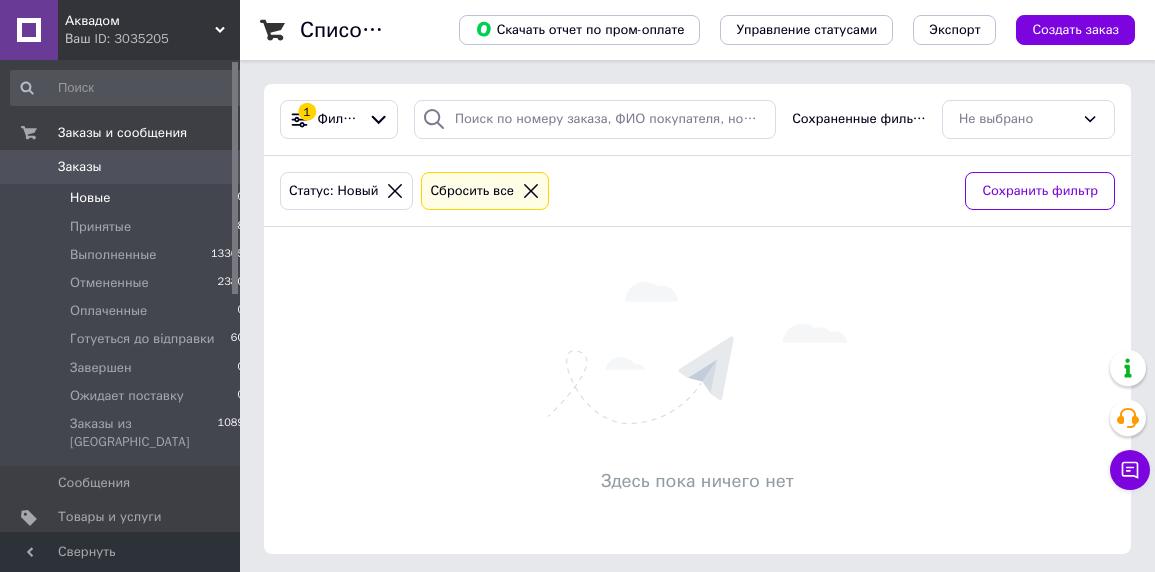click on "Новые" at bounding box center (90, 198) 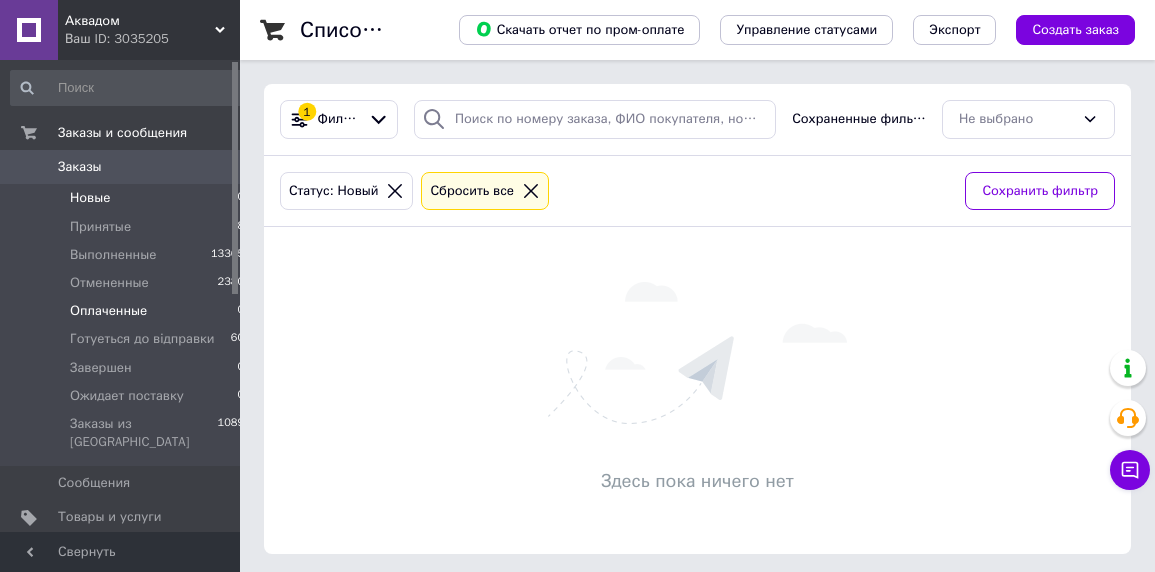 click on "Оплаченные" at bounding box center (108, 311) 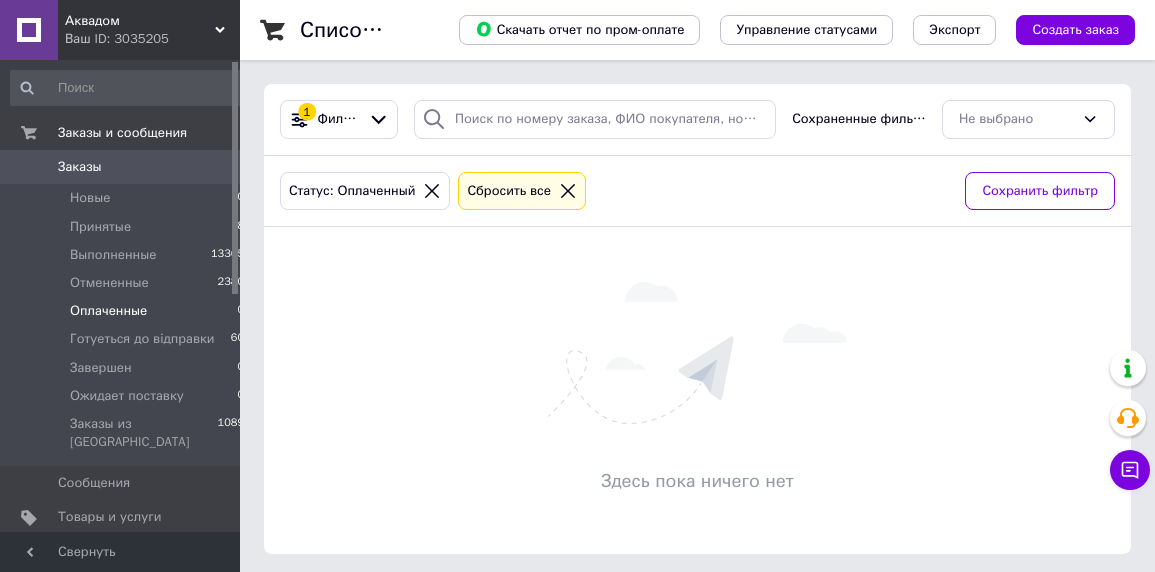 click on "Оплаченные" at bounding box center [108, 311] 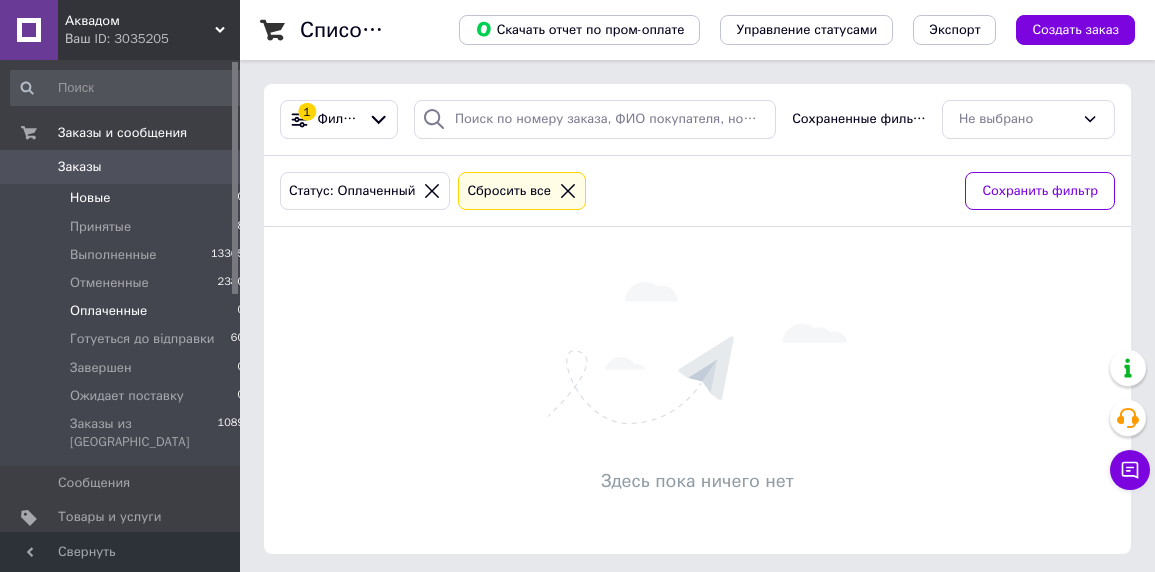 click on "Новые" at bounding box center (90, 198) 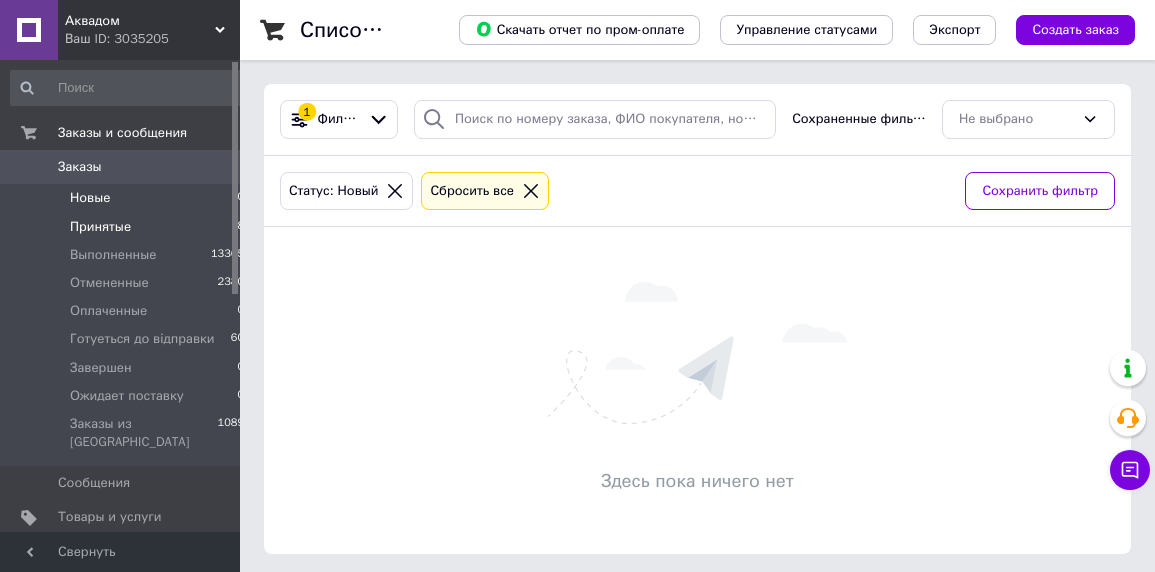 click on "Принятые" at bounding box center (100, 227) 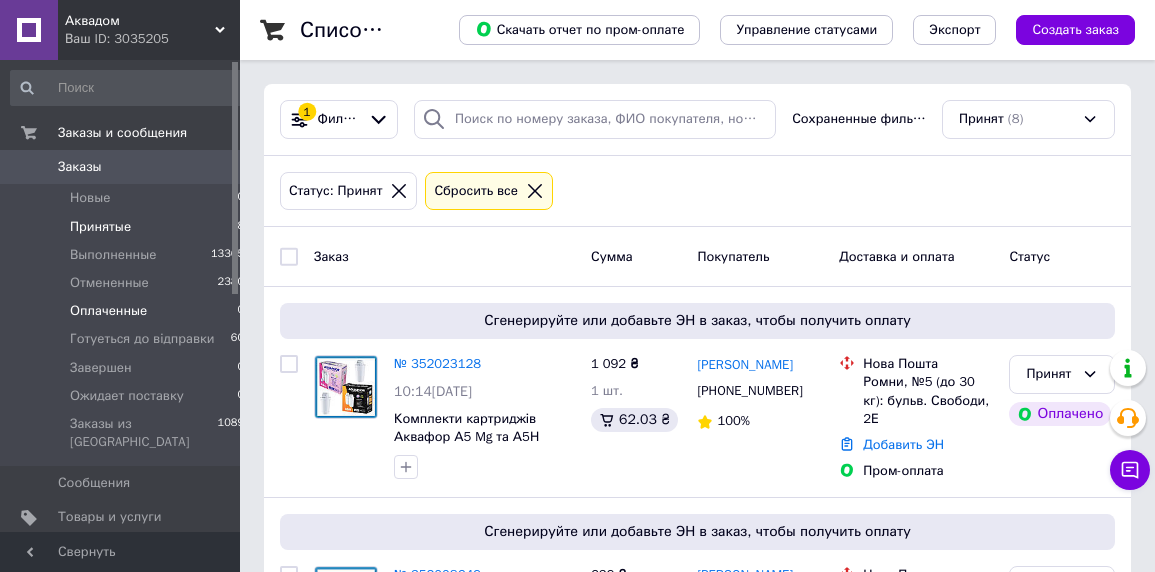 click on "Оплаченные" at bounding box center (108, 311) 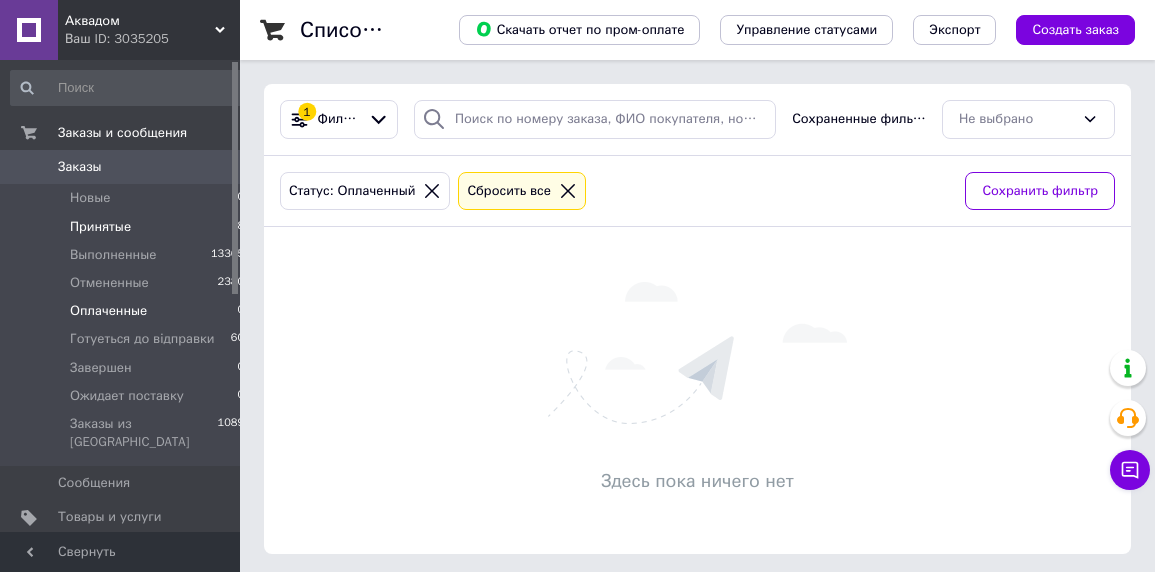 click on "Принятые" at bounding box center (100, 227) 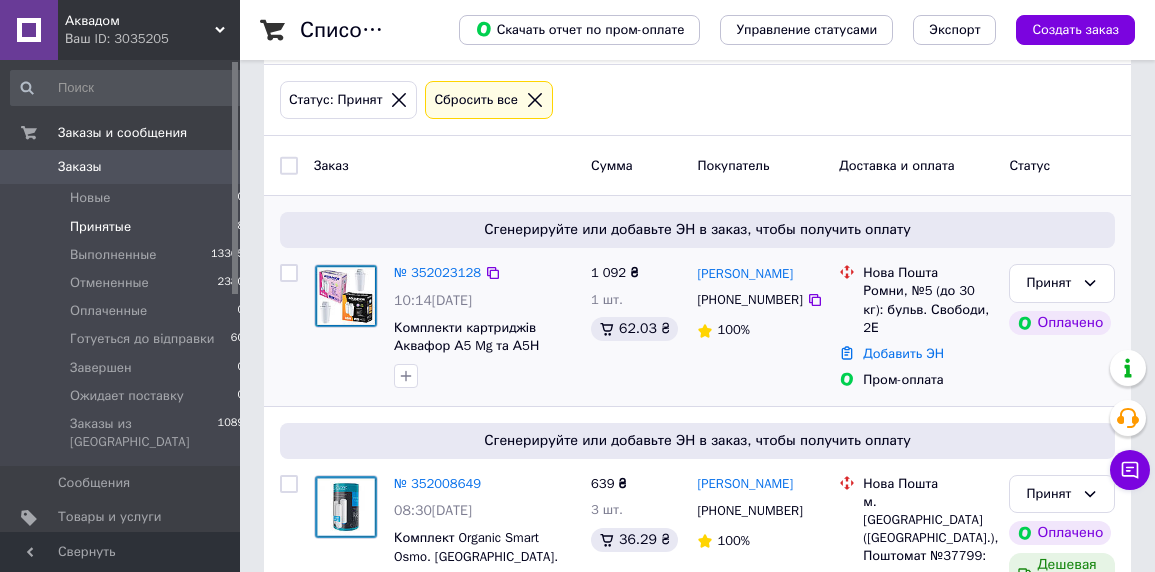 scroll, scrollTop: 0, scrollLeft: 0, axis: both 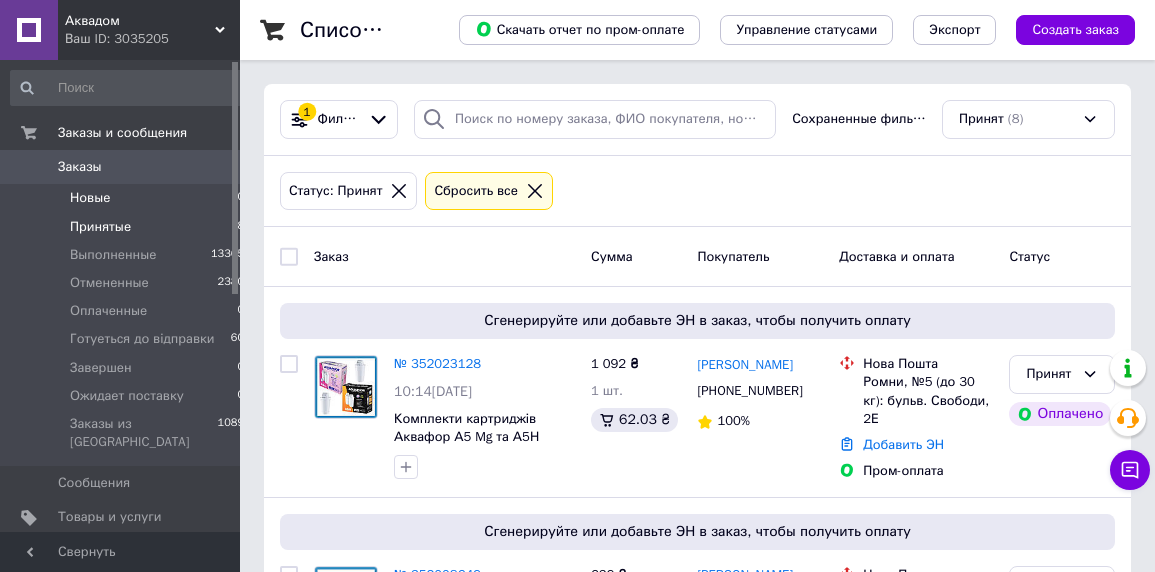 click on "Новые" at bounding box center [90, 198] 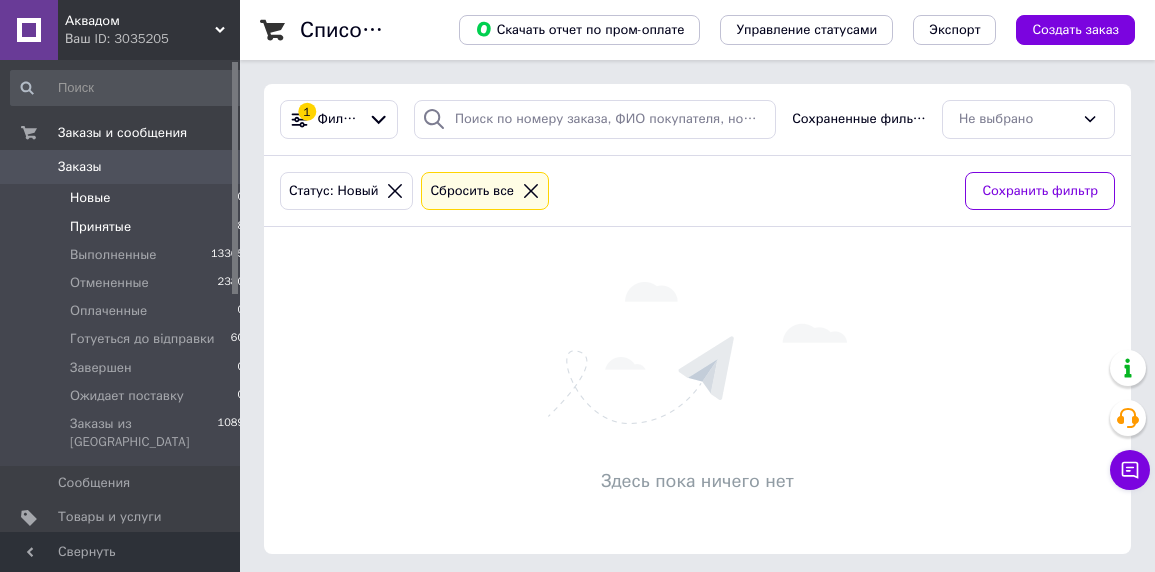 click on "Принятые" at bounding box center [100, 227] 